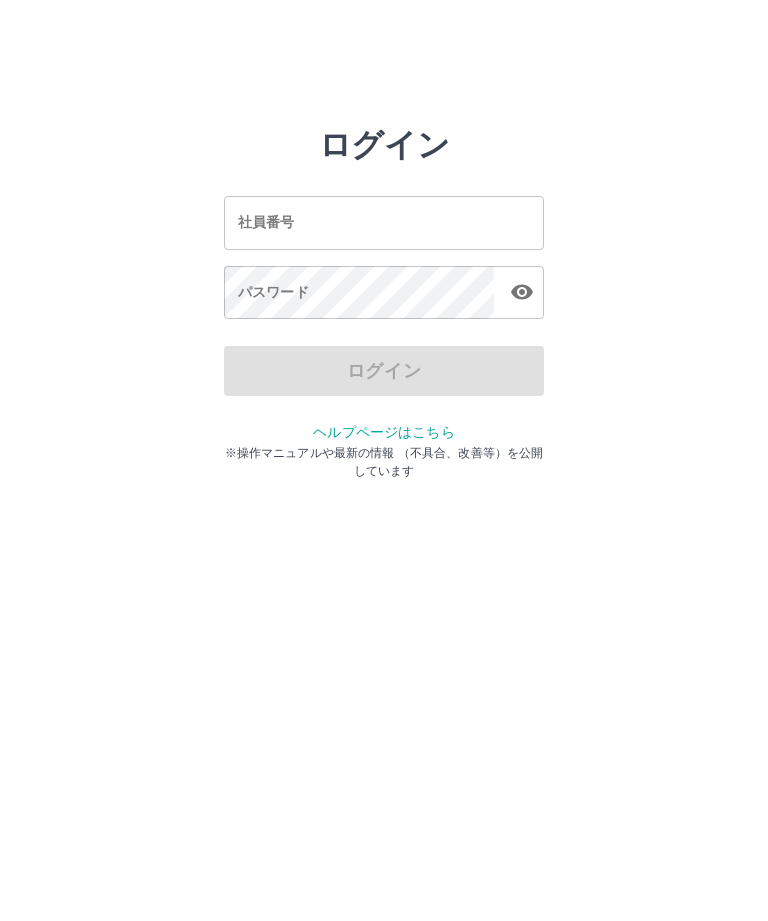 scroll, scrollTop: 0, scrollLeft: 0, axis: both 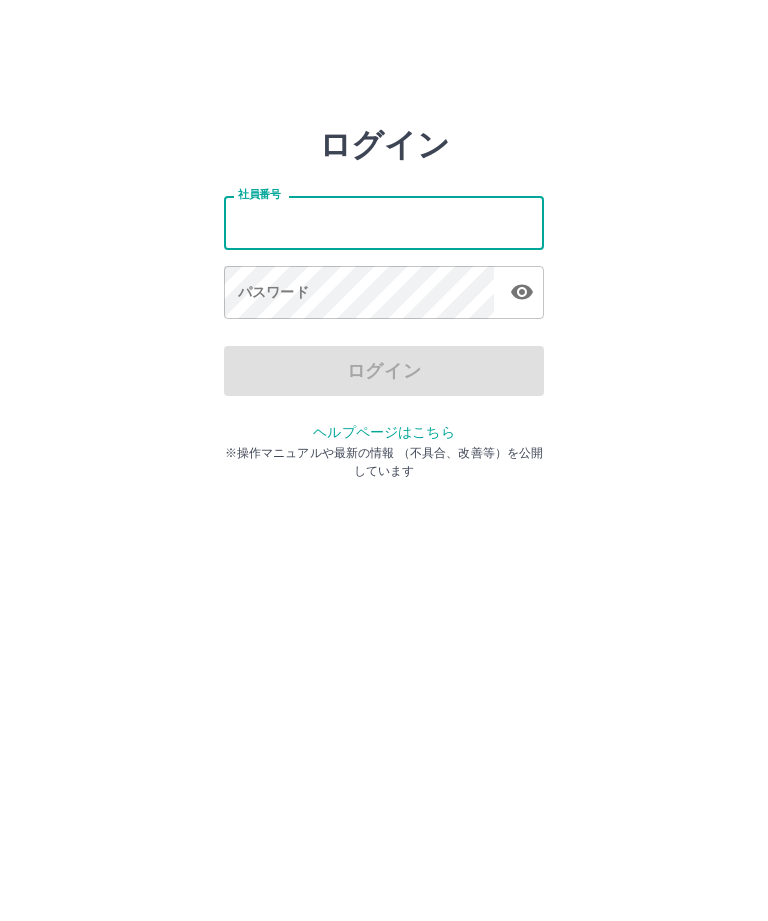click on "ログイン 社員番号 社員番号 パスワード パスワード ログイン ヘルプページはこちら ※操作マニュアルや最新の情報 （不具合、改善等）を公開しています" at bounding box center [384, 223] 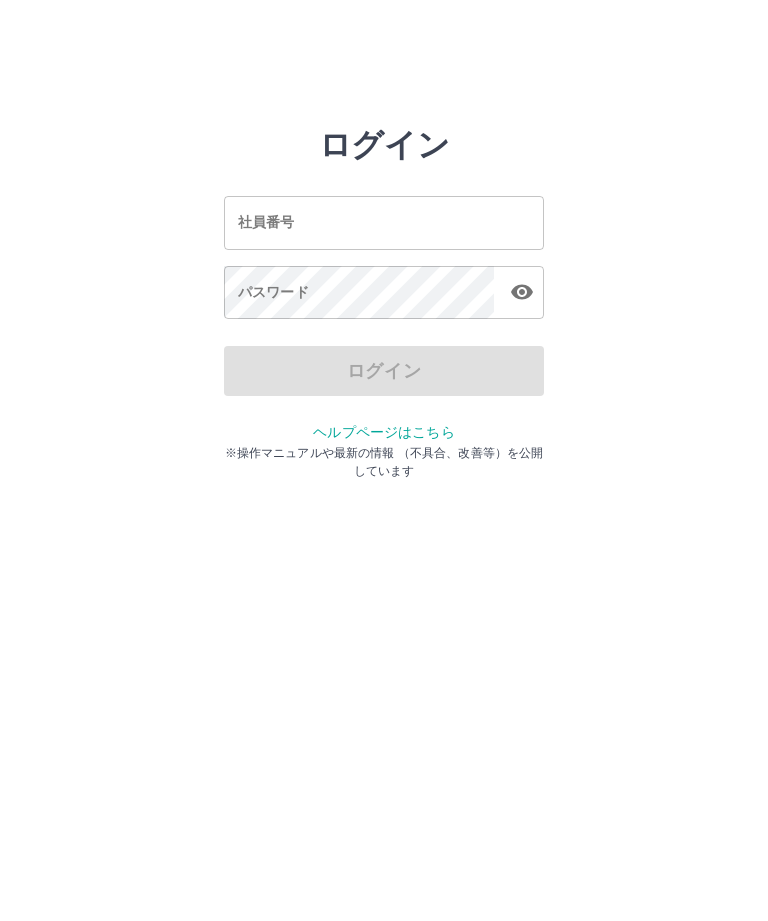 click on "社員番号 社員番号" at bounding box center [384, 222] 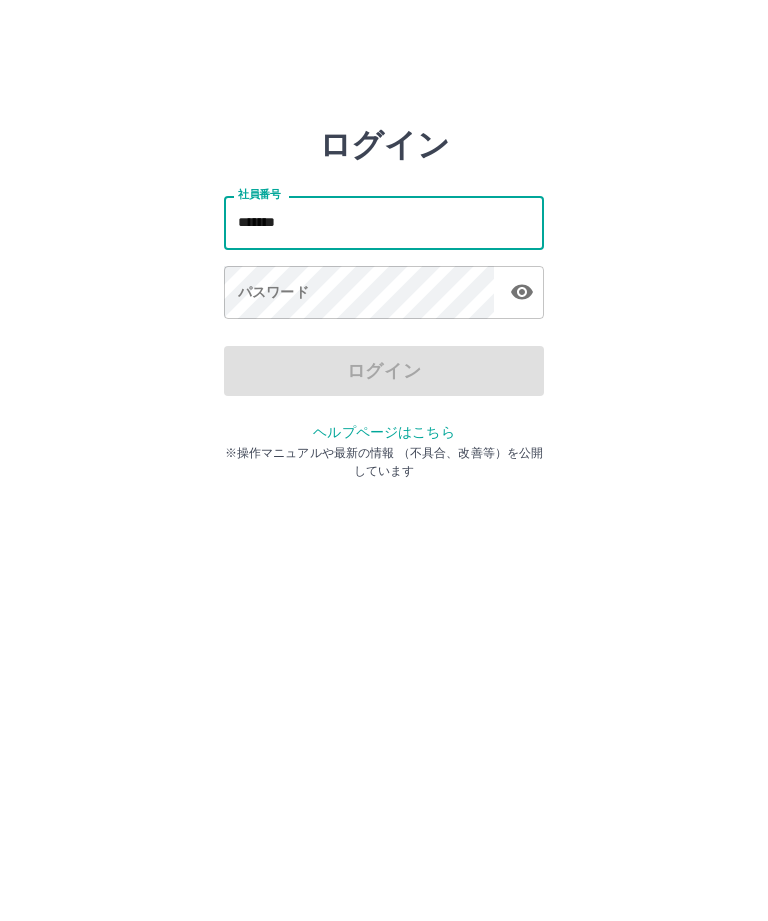 type on "*******" 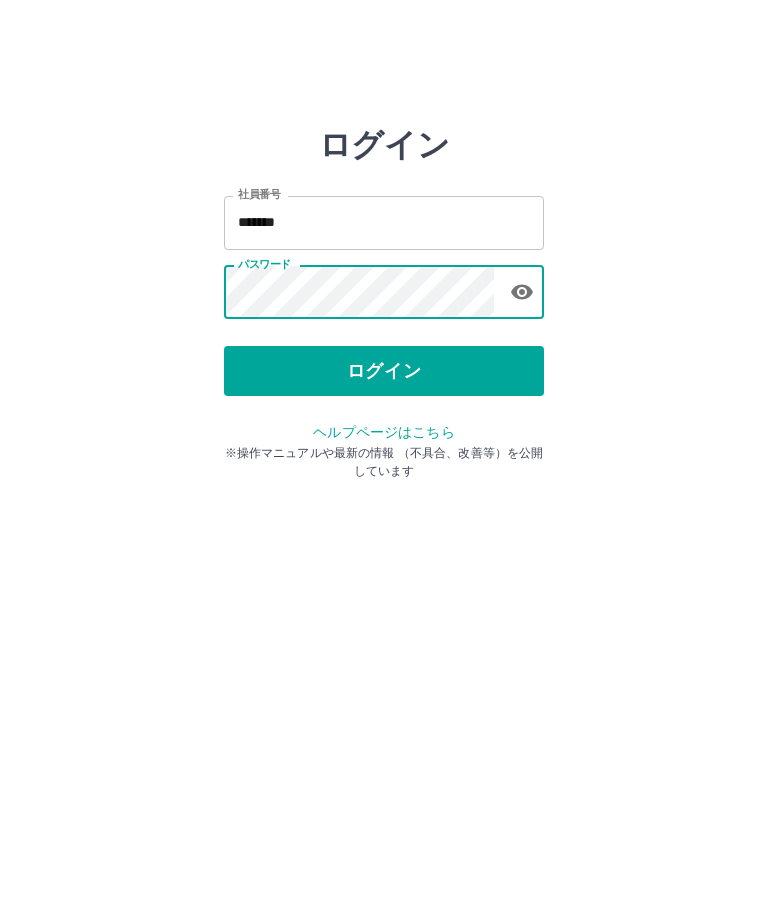 click on "ログイン" at bounding box center [384, 371] 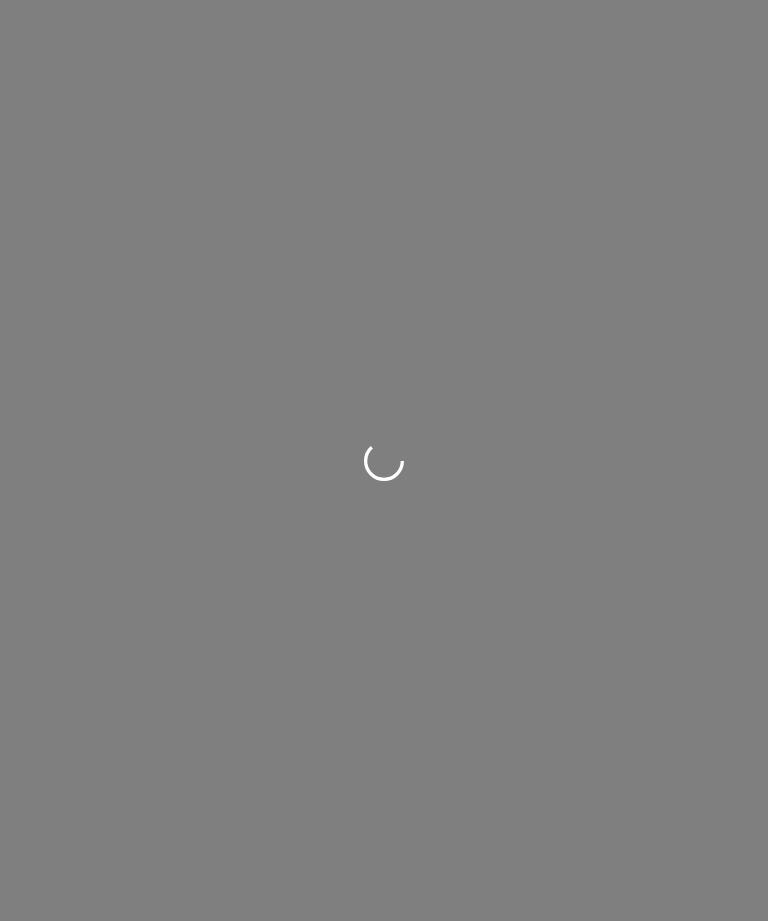 scroll, scrollTop: 0, scrollLeft: 0, axis: both 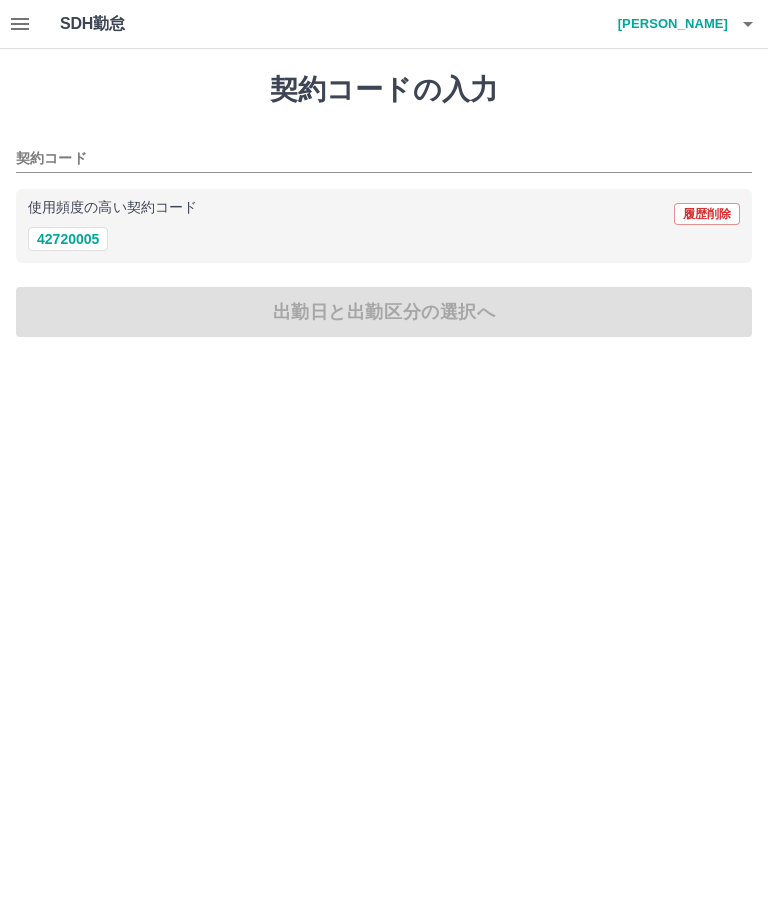 click on "42720005" at bounding box center (68, 239) 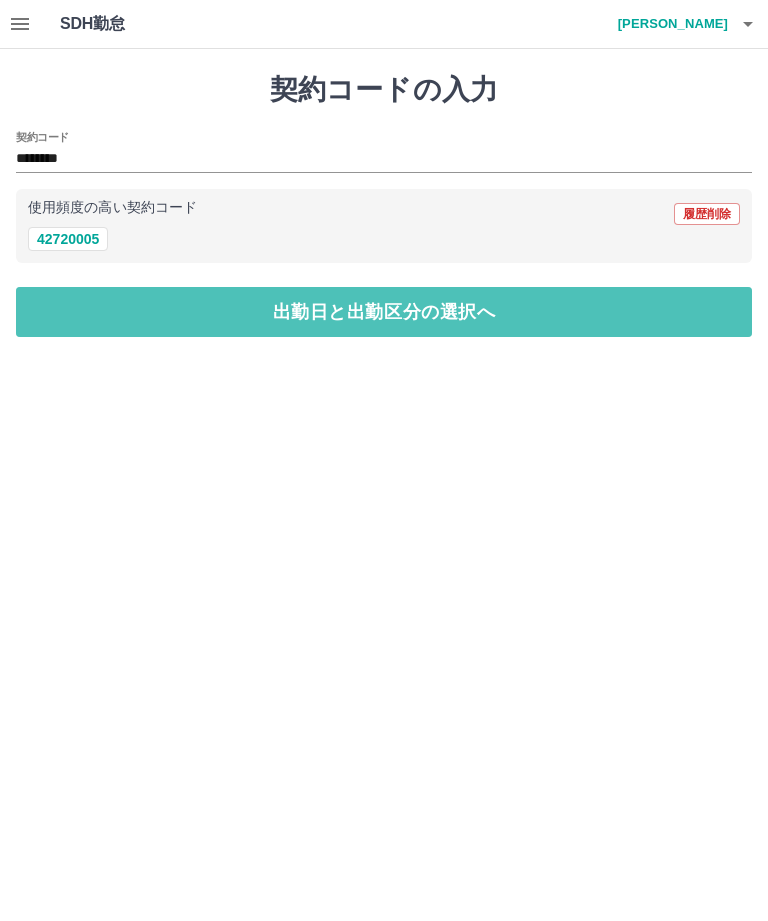 click on "出勤日と出勤区分の選択へ" at bounding box center (384, 312) 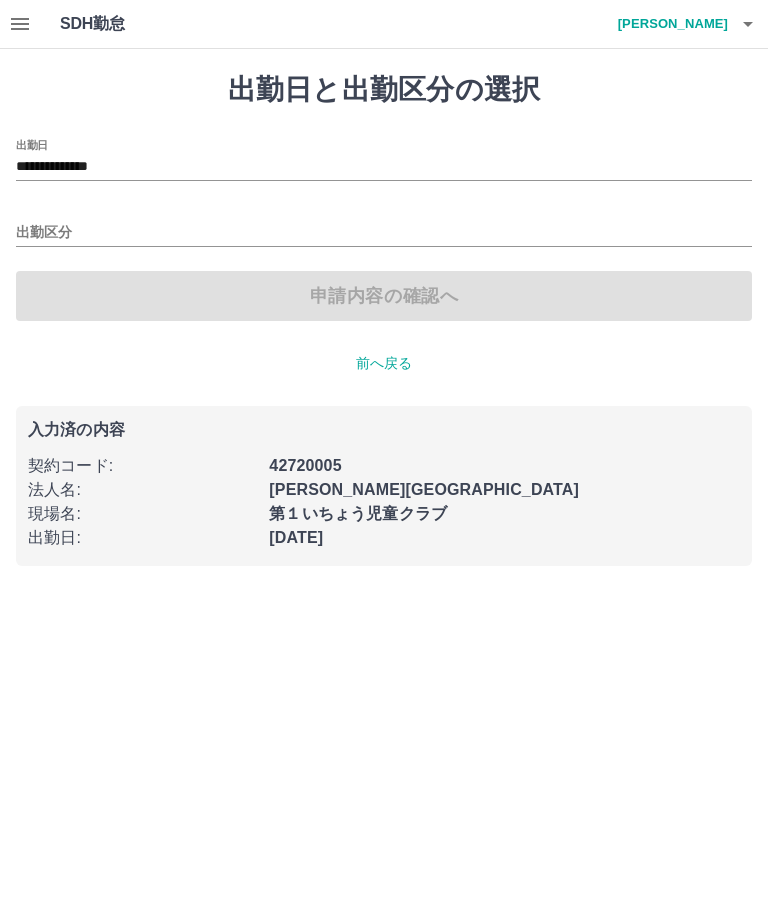 click on "出勤区分" at bounding box center [384, 233] 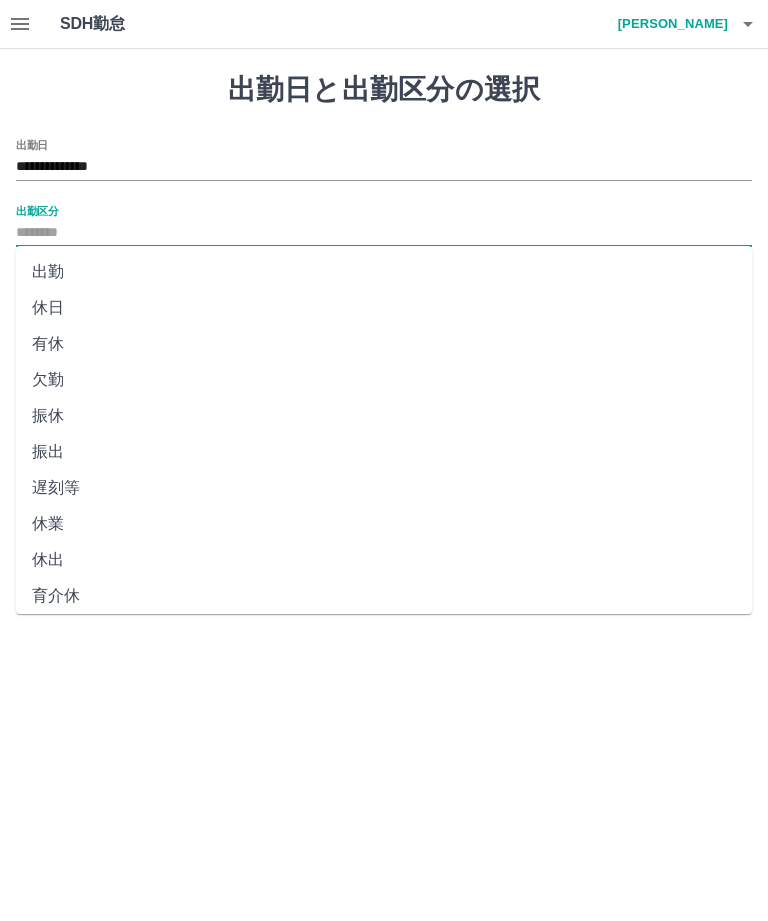 click on "出勤" at bounding box center [384, 272] 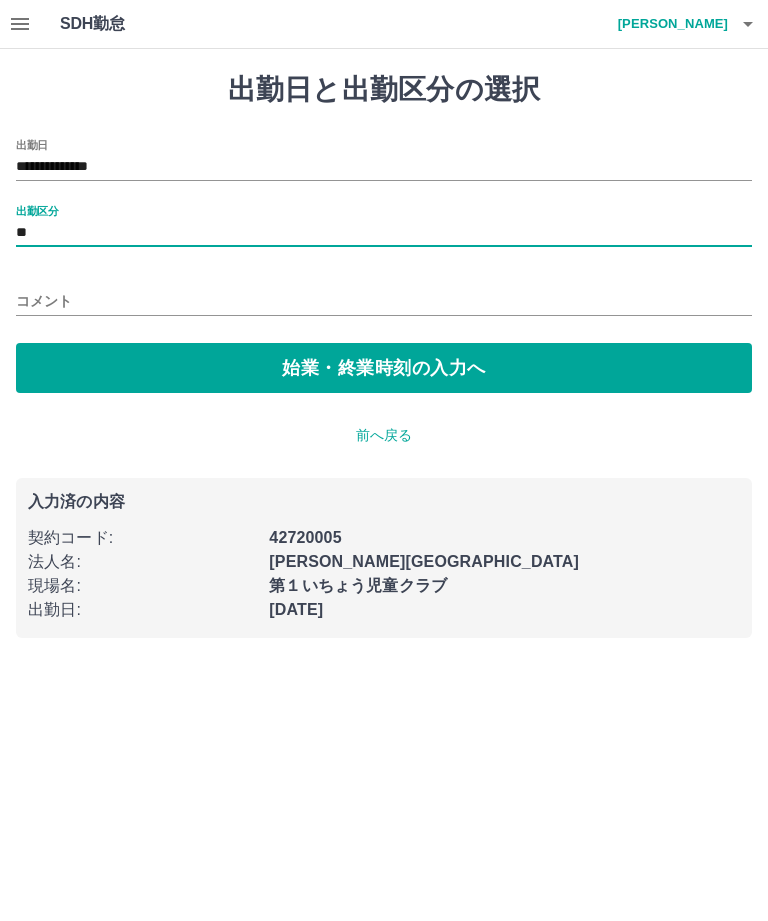 type on "**" 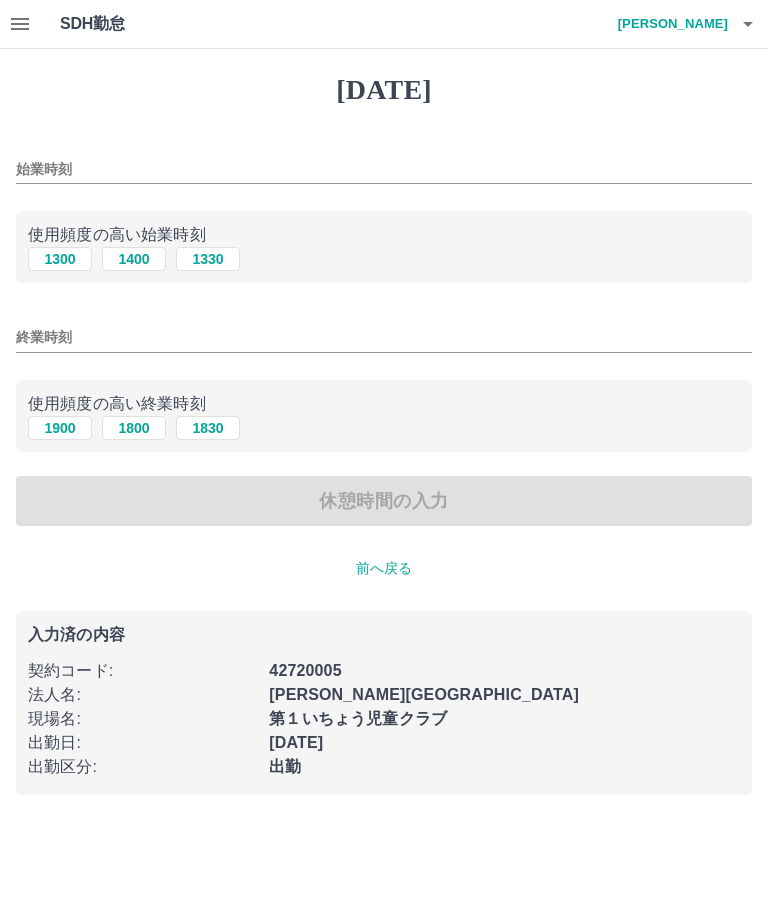 click on "1400" at bounding box center [134, 259] 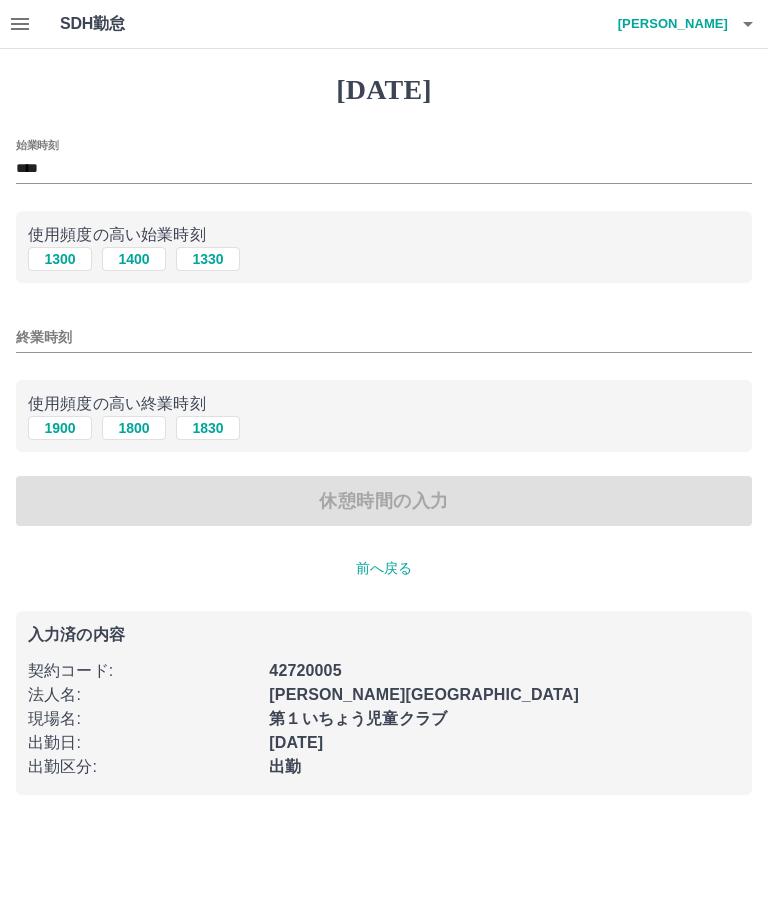 click on "1800" at bounding box center (134, 428) 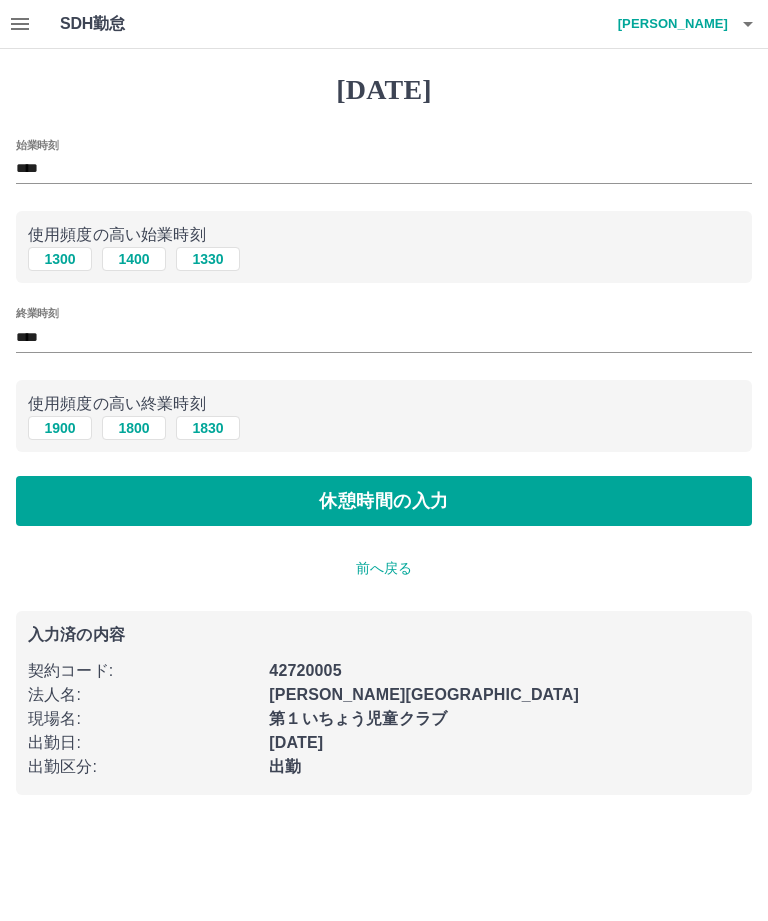 click on "休憩時間の入力" at bounding box center (384, 501) 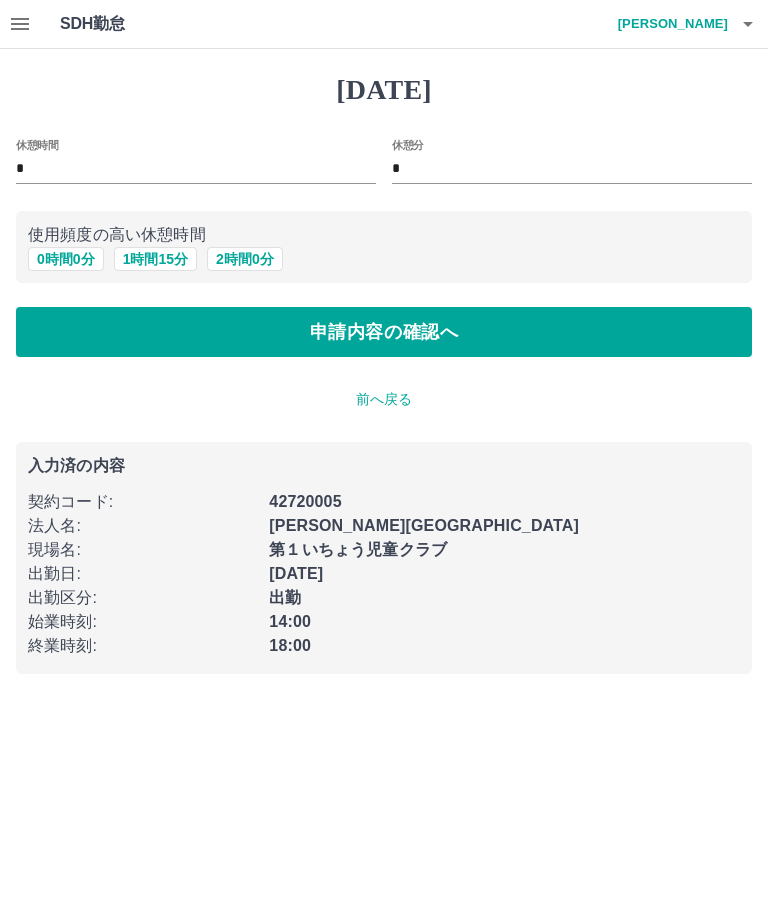 click on "0 時間 0 分" at bounding box center (66, 259) 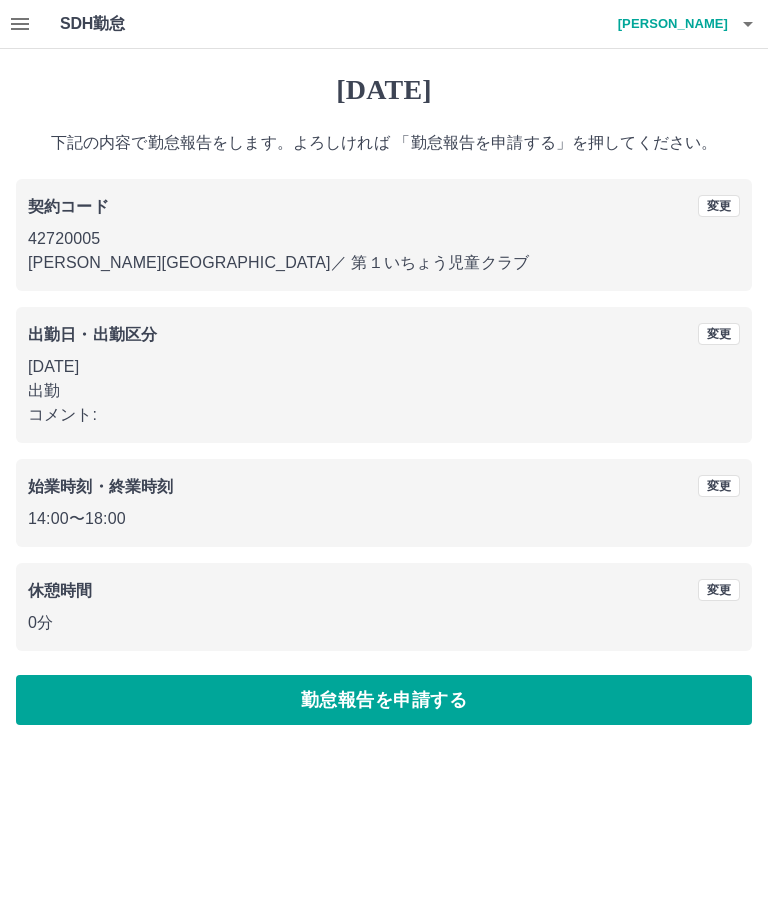 click on "勤怠報告を申請する" at bounding box center [384, 700] 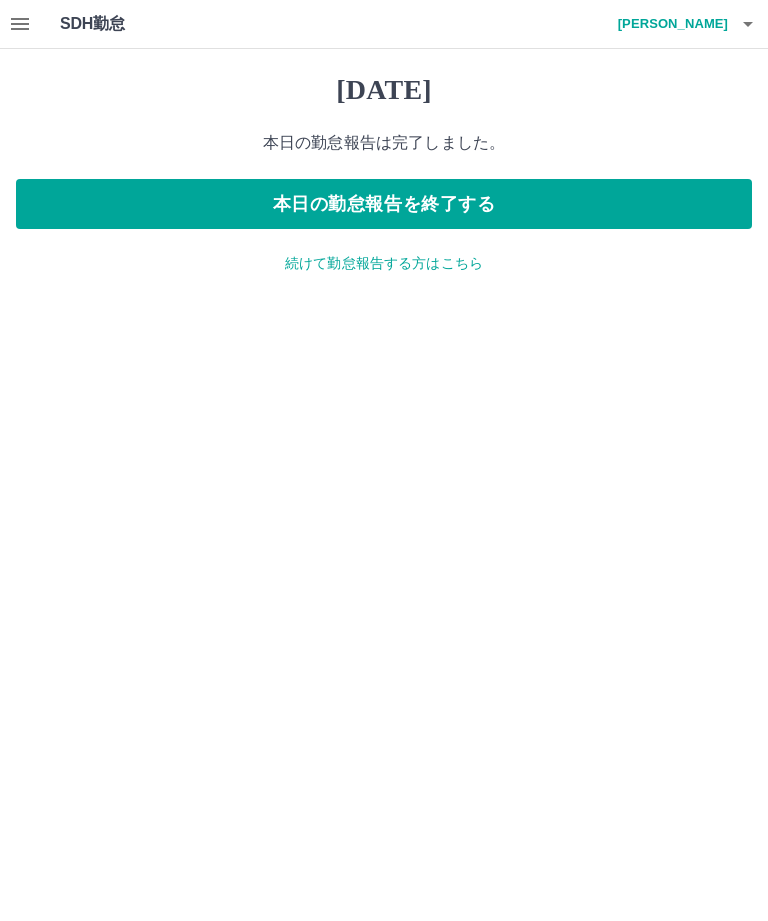 click on "本日の勤怠報告を終了する" at bounding box center (384, 204) 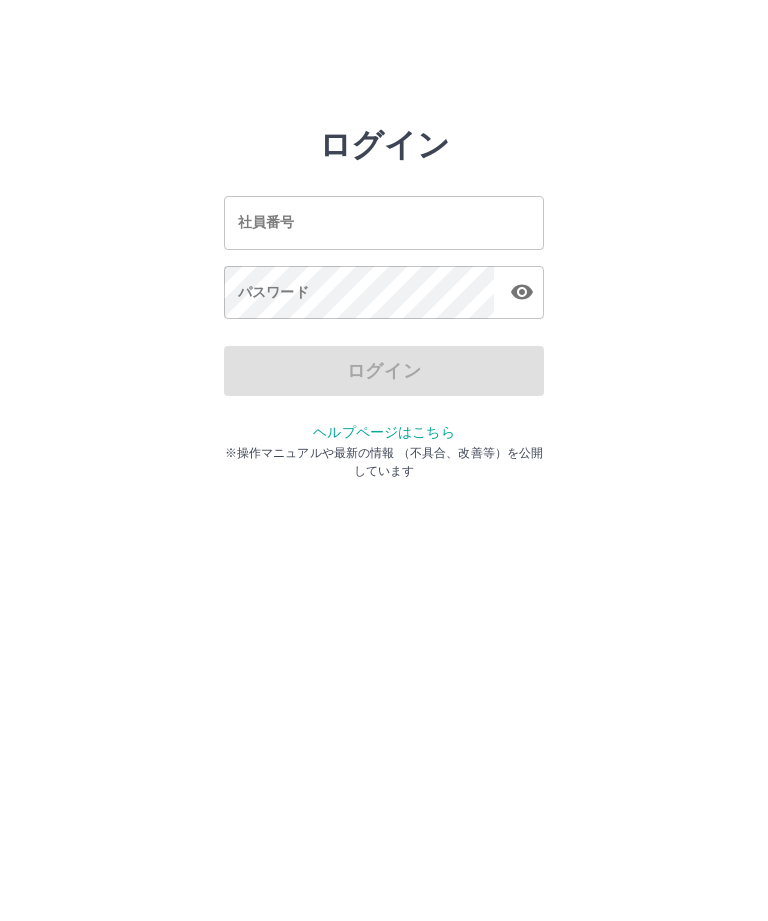scroll, scrollTop: 0, scrollLeft: 0, axis: both 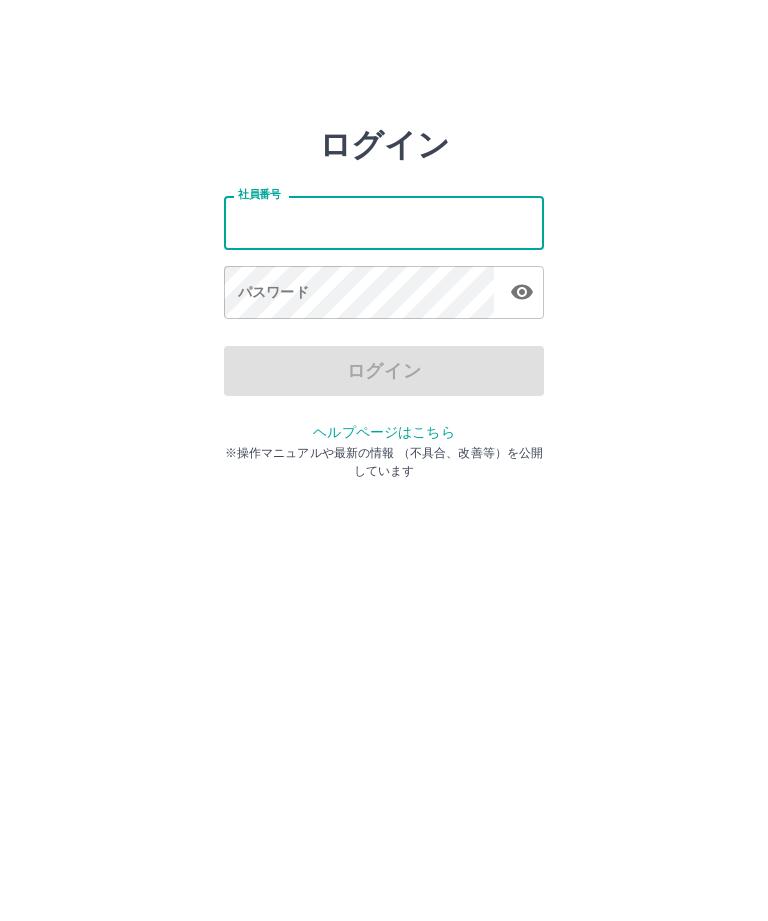 click on "ログイン 社員番号 社員番号 パスワード パスワード ログイン ヘルプページはこちら ※操作マニュアルや最新の情報 （不具合、改善等）を公開しています" at bounding box center [384, 223] 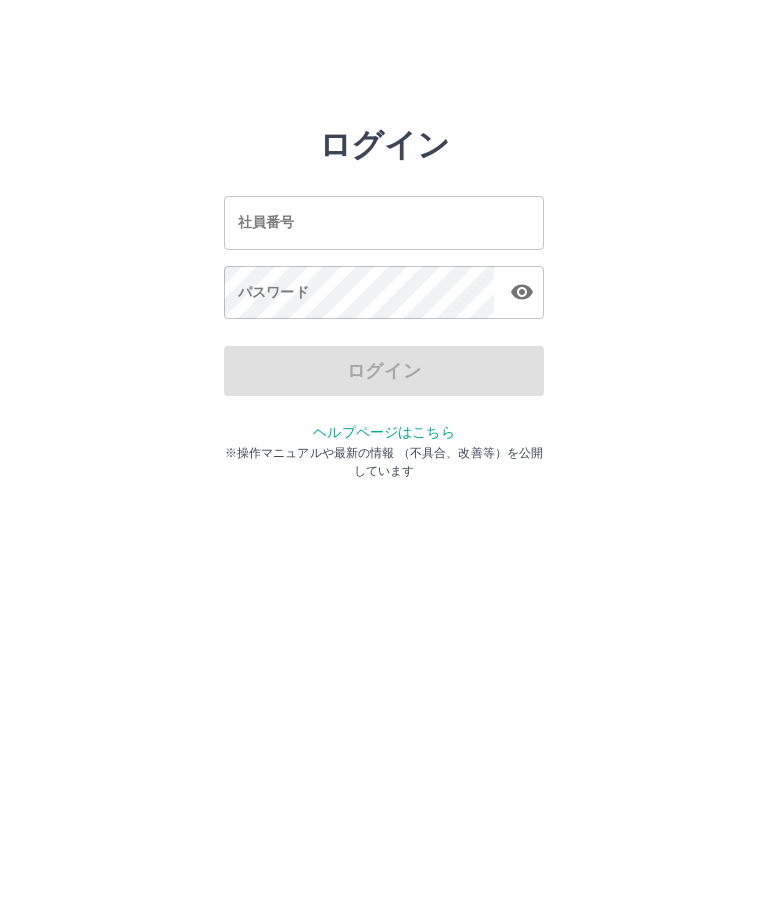 click on "社員番号" at bounding box center [384, 222] 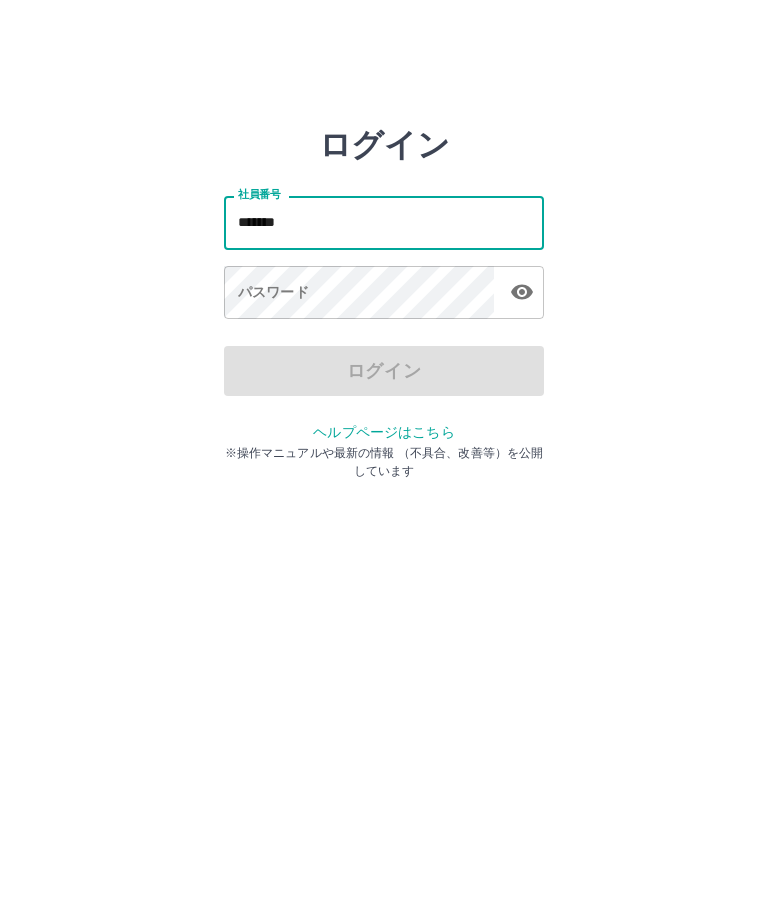 type on "*******" 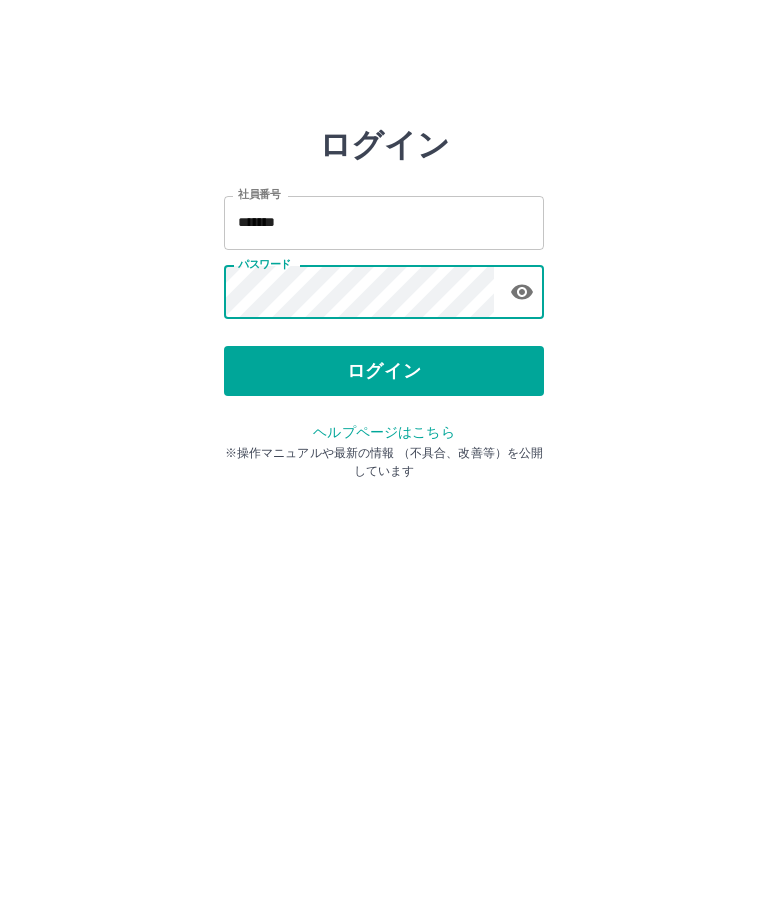 click on "ログイン" at bounding box center (384, 371) 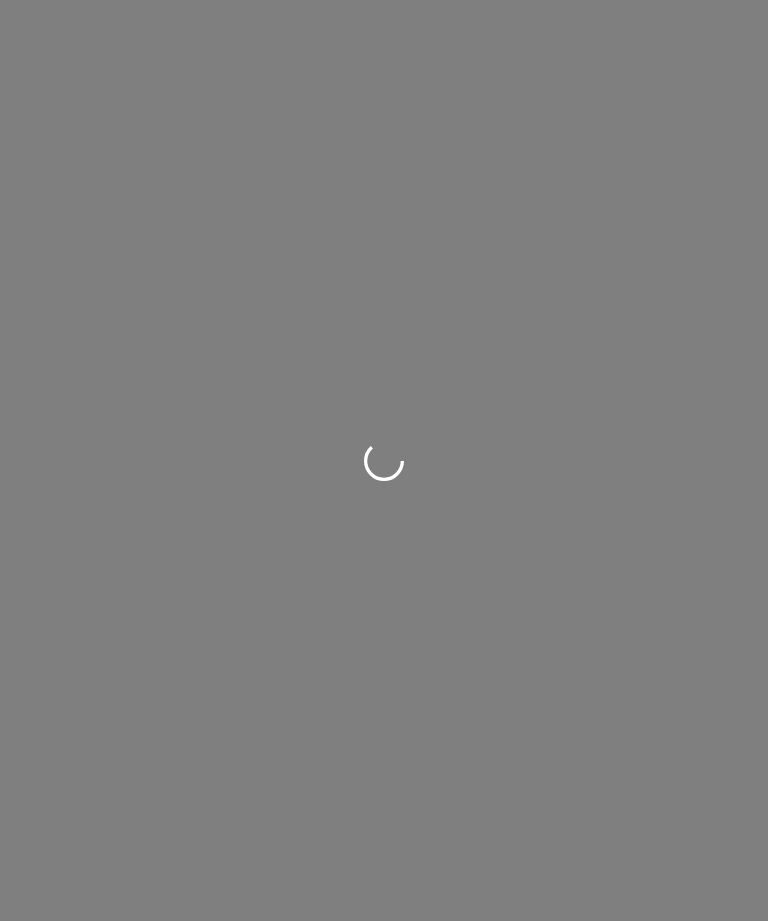 scroll, scrollTop: 0, scrollLeft: 0, axis: both 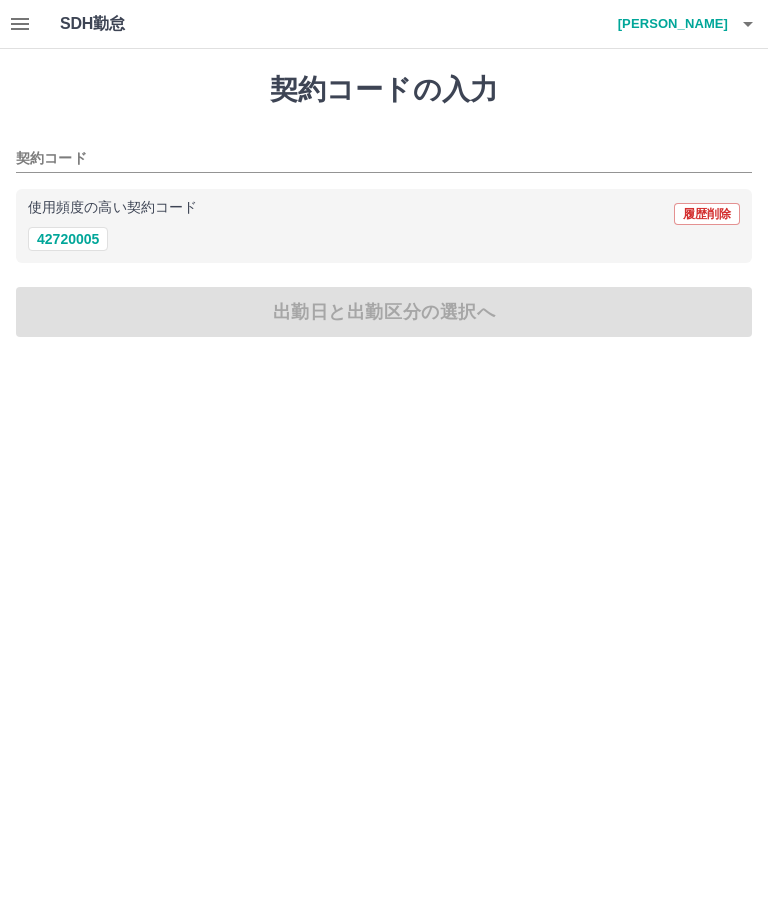 click on "42720005" at bounding box center (68, 239) 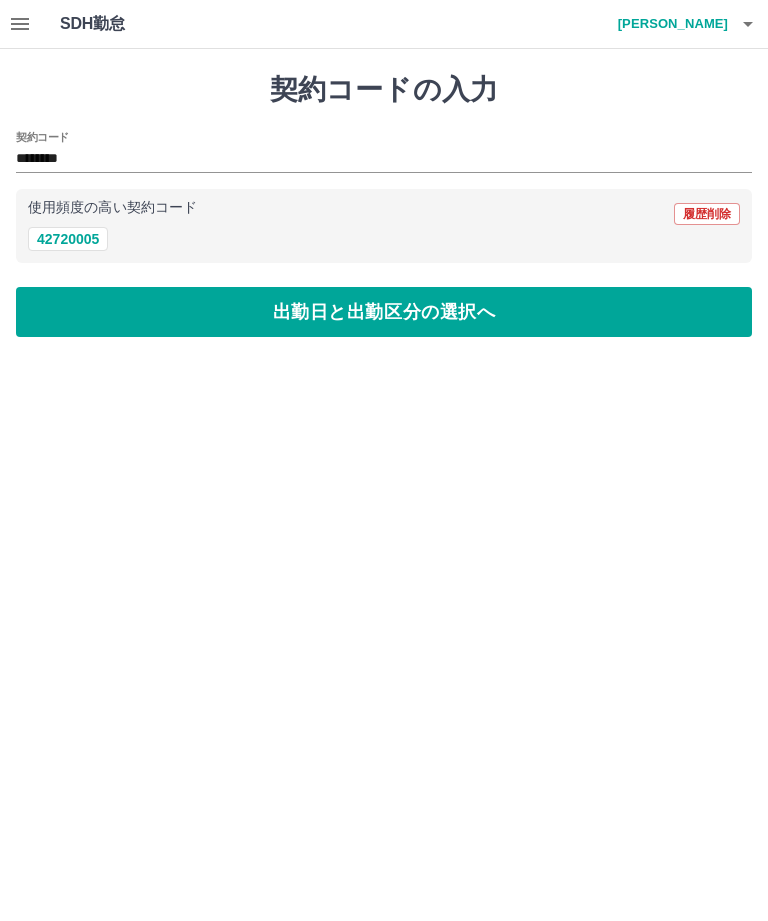 click on "出勤日と出勤区分の選択へ" at bounding box center [384, 312] 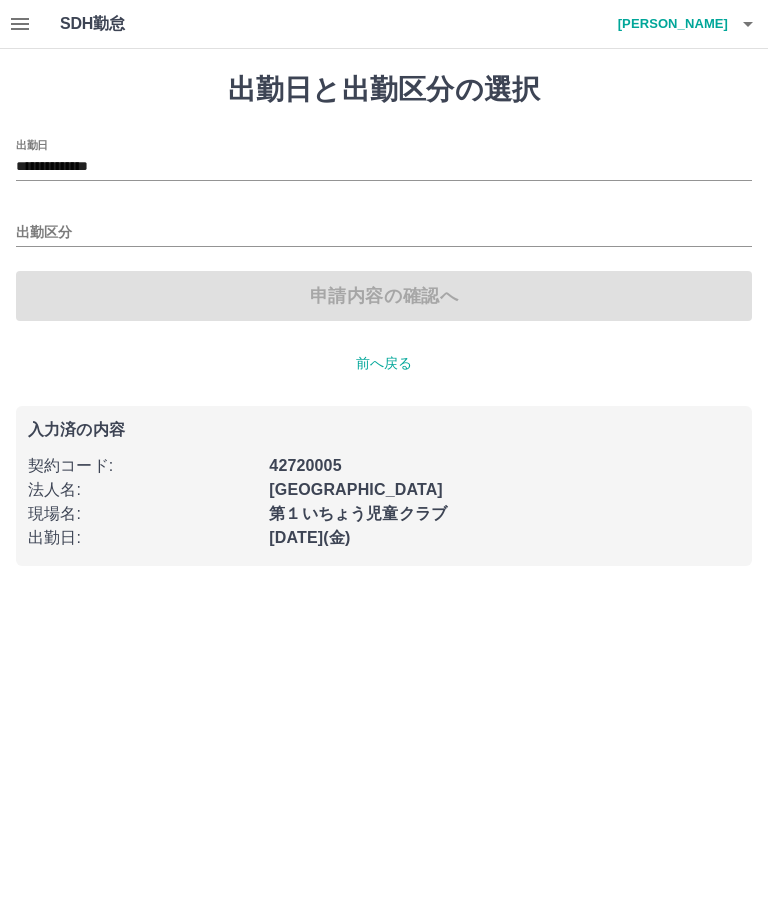 click on "**********" at bounding box center (384, 167) 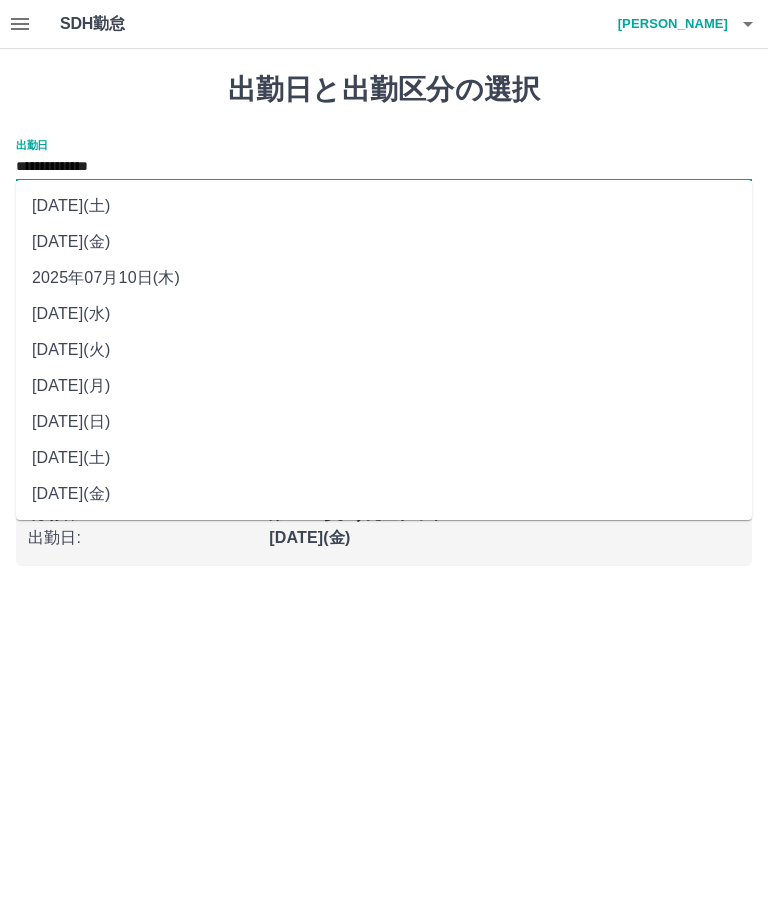 click on "2025年07月12日(土)" at bounding box center (384, 206) 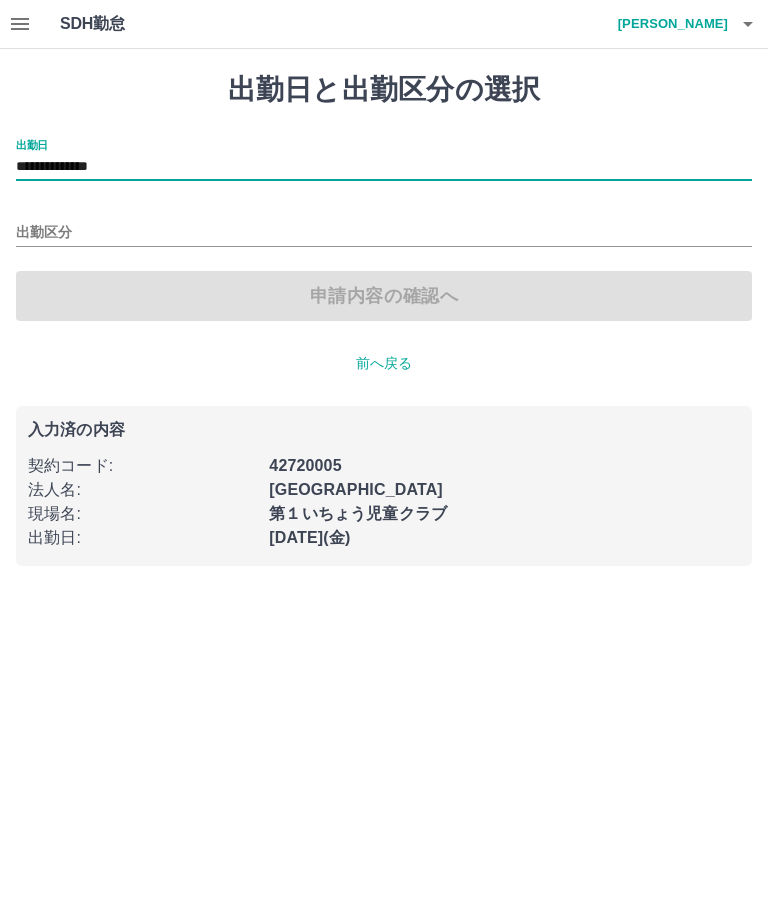 click on "出勤区分" at bounding box center [384, 233] 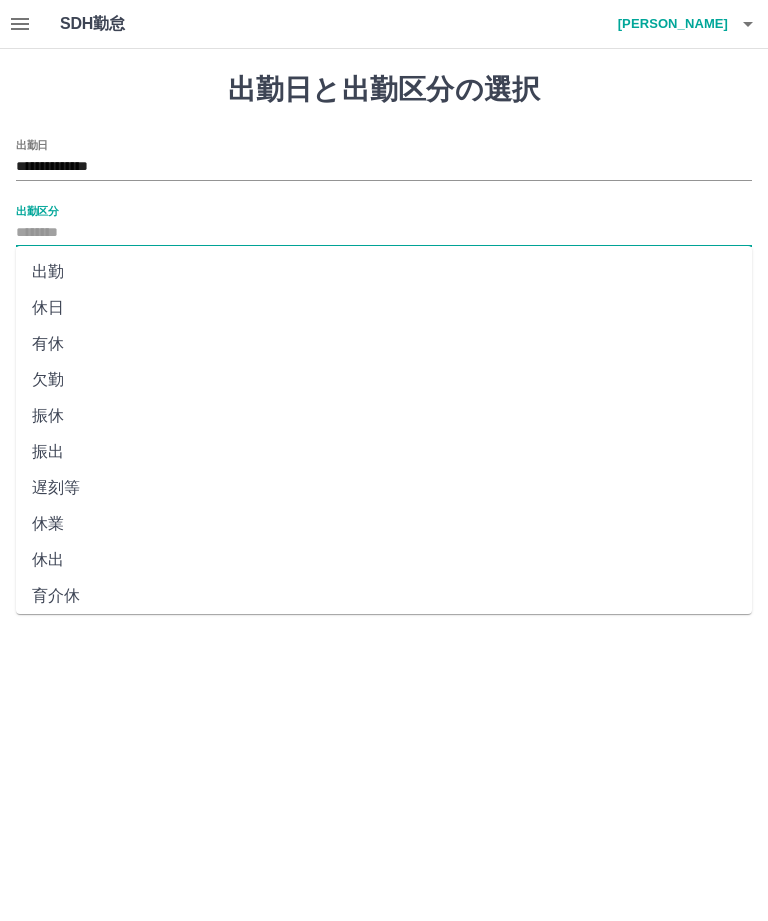 click on "休日" at bounding box center [384, 308] 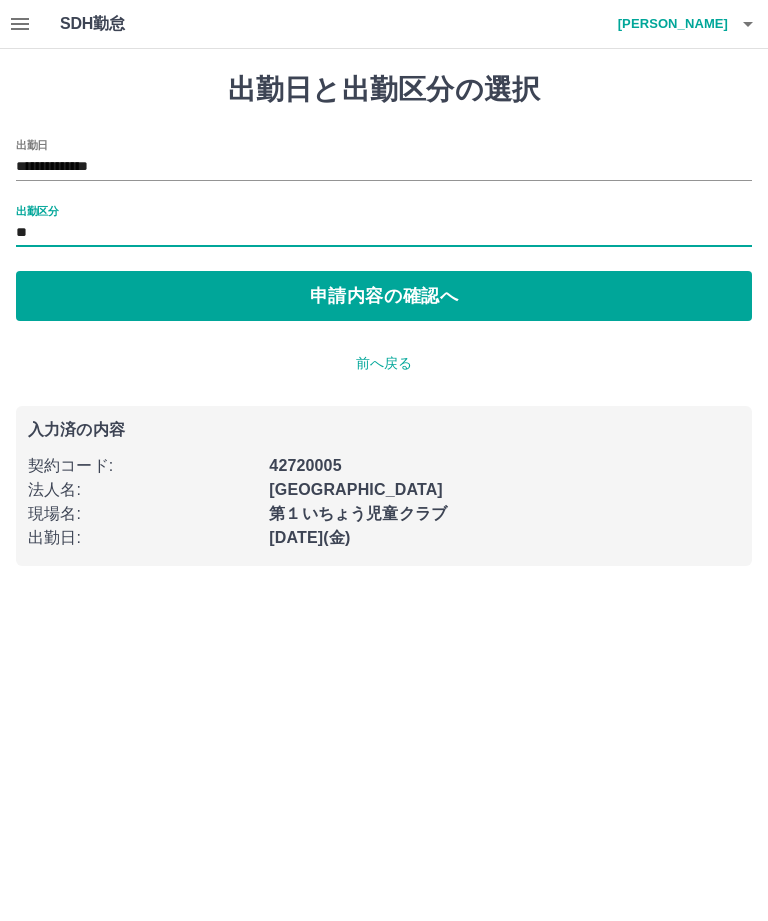 click on "申請内容の確認へ" at bounding box center (384, 296) 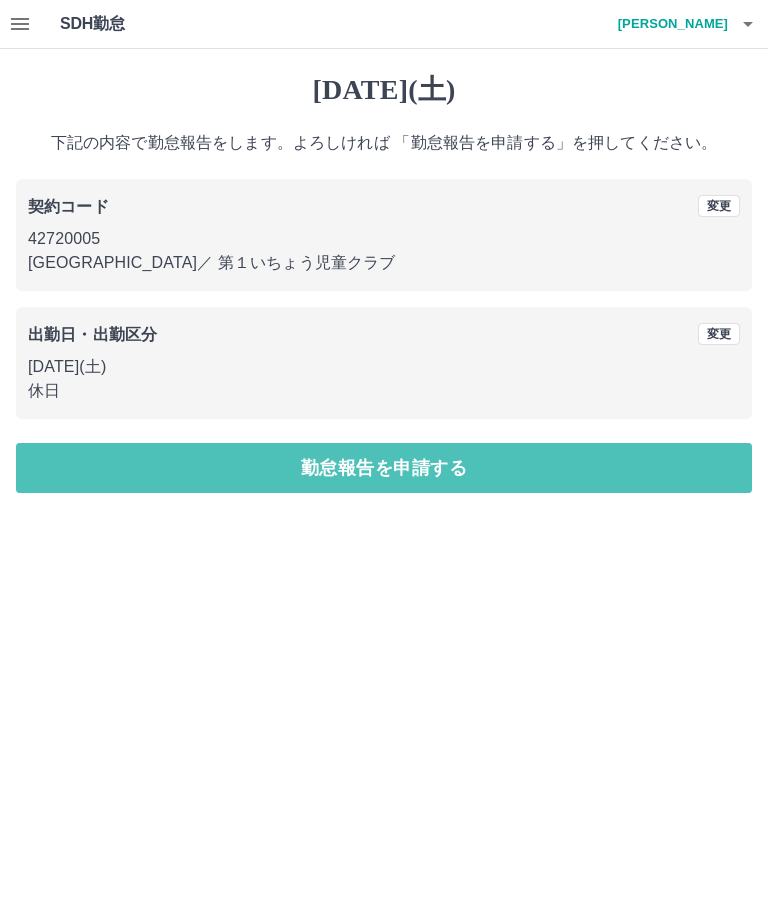 click on "勤怠報告を申請する" at bounding box center [384, 468] 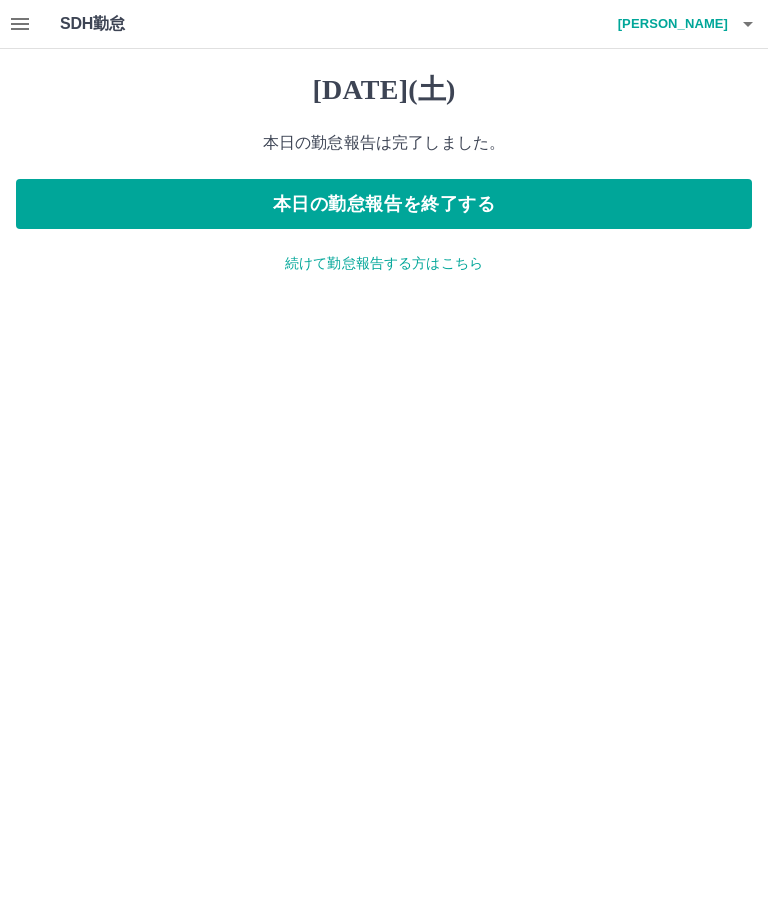 click on "本日の勤怠報告を終了する" at bounding box center (384, 204) 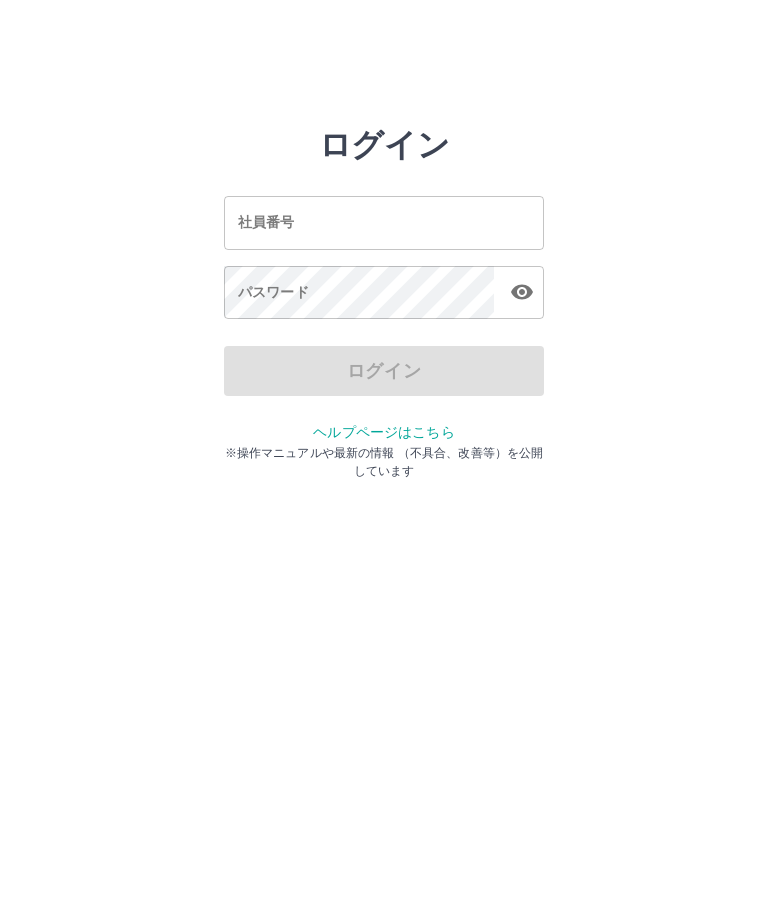 scroll, scrollTop: 0, scrollLeft: 0, axis: both 